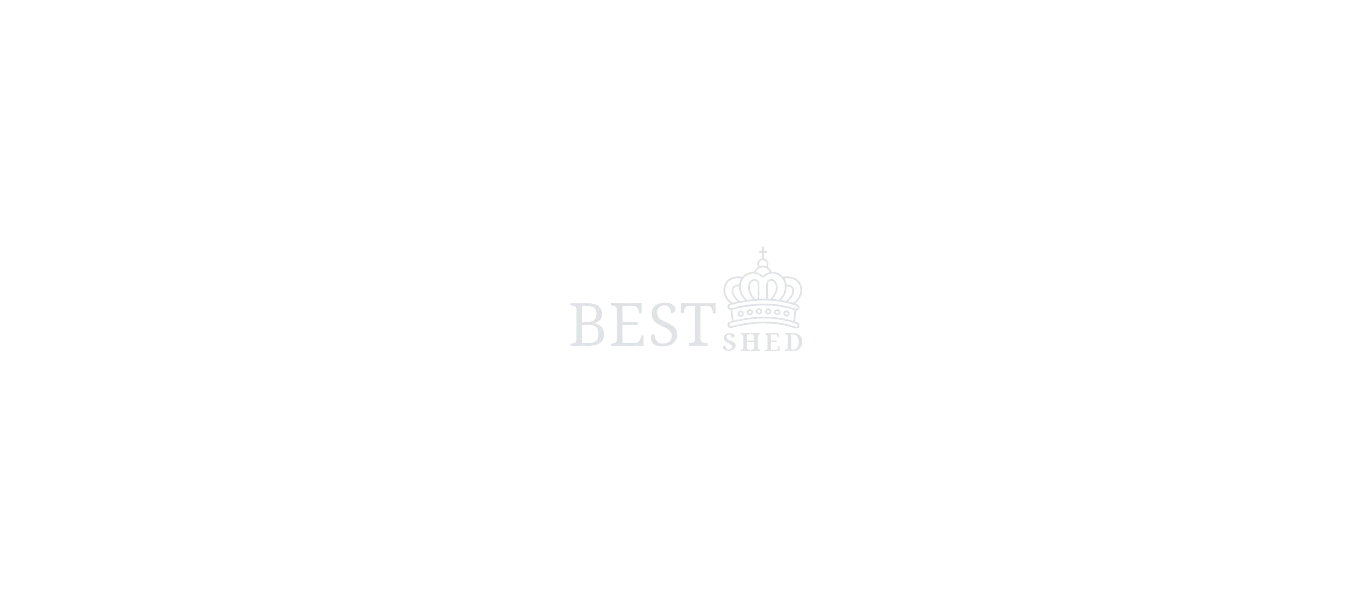 scroll, scrollTop: 0, scrollLeft: 0, axis: both 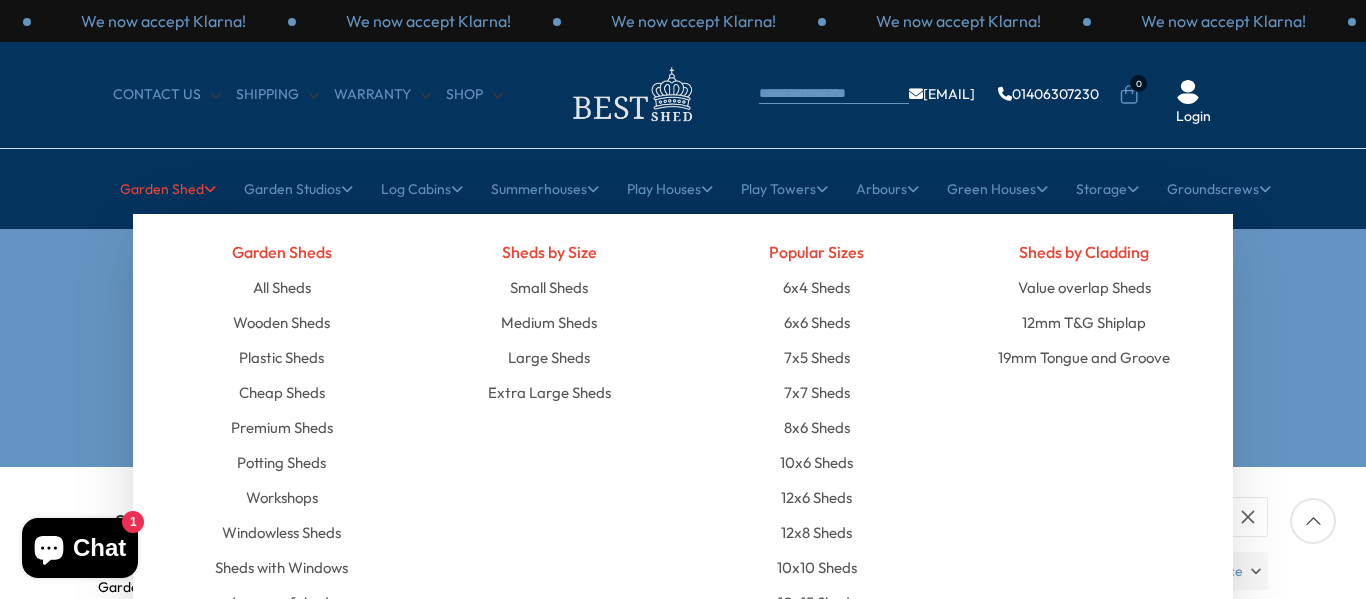 click on "Garden Shed" at bounding box center (168, 189) 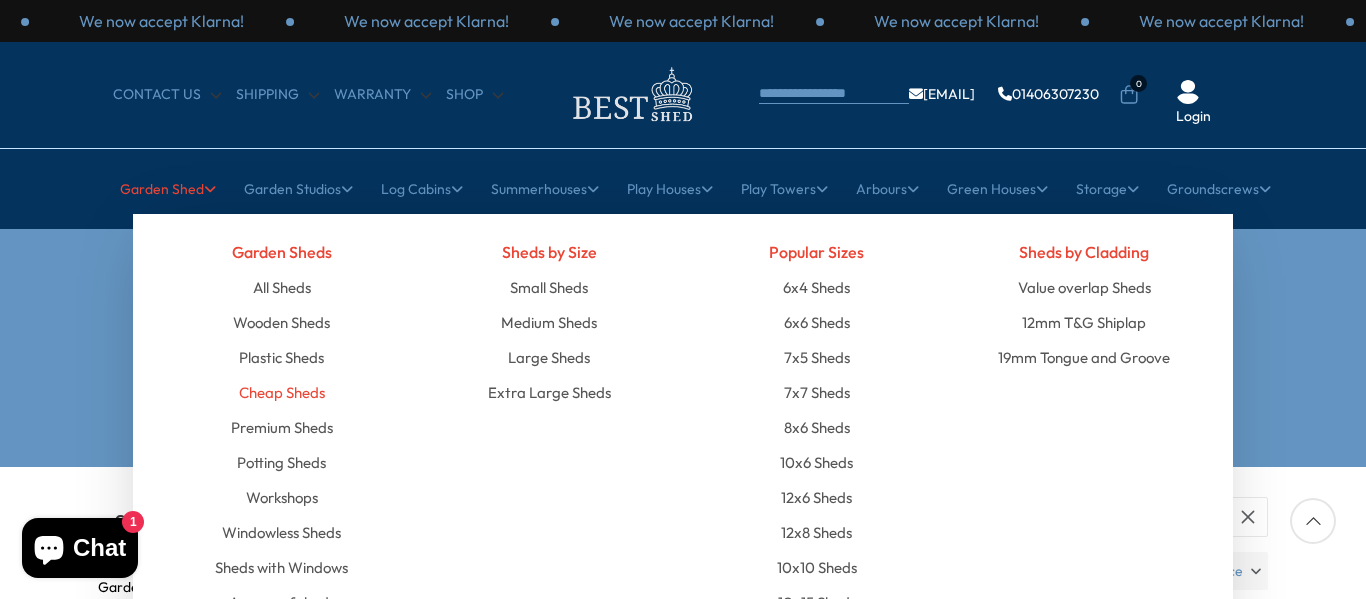 click on "Cheap Sheds" at bounding box center [282, 392] 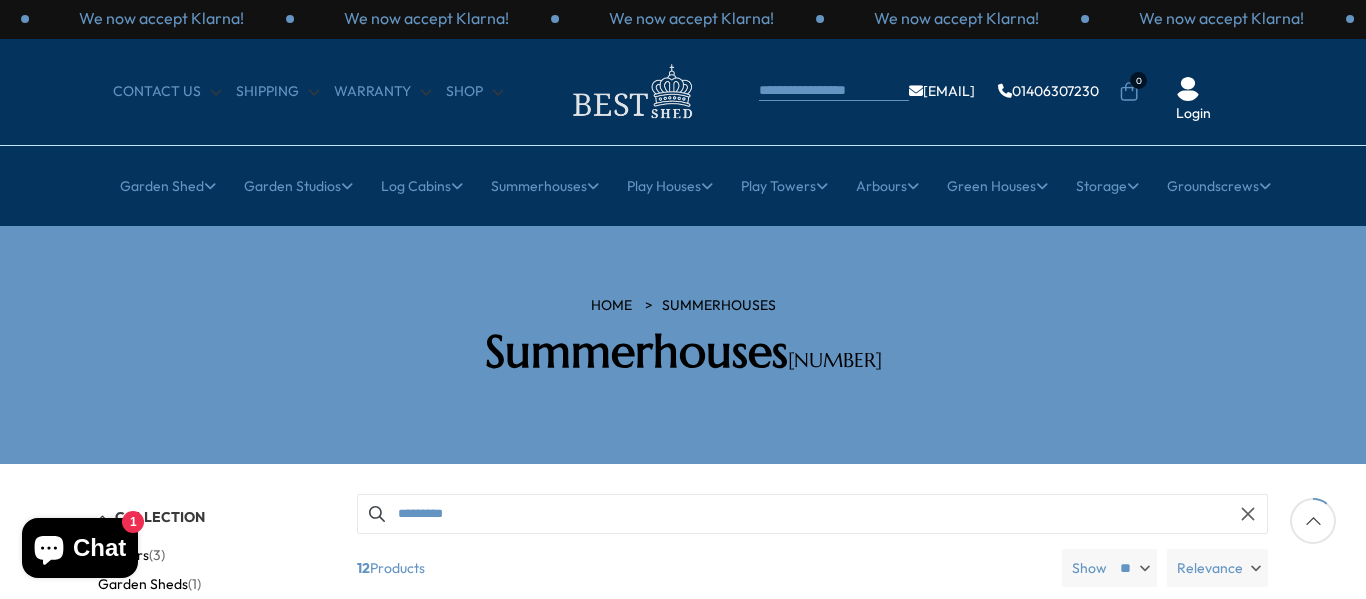 scroll, scrollTop: 0, scrollLeft: 0, axis: both 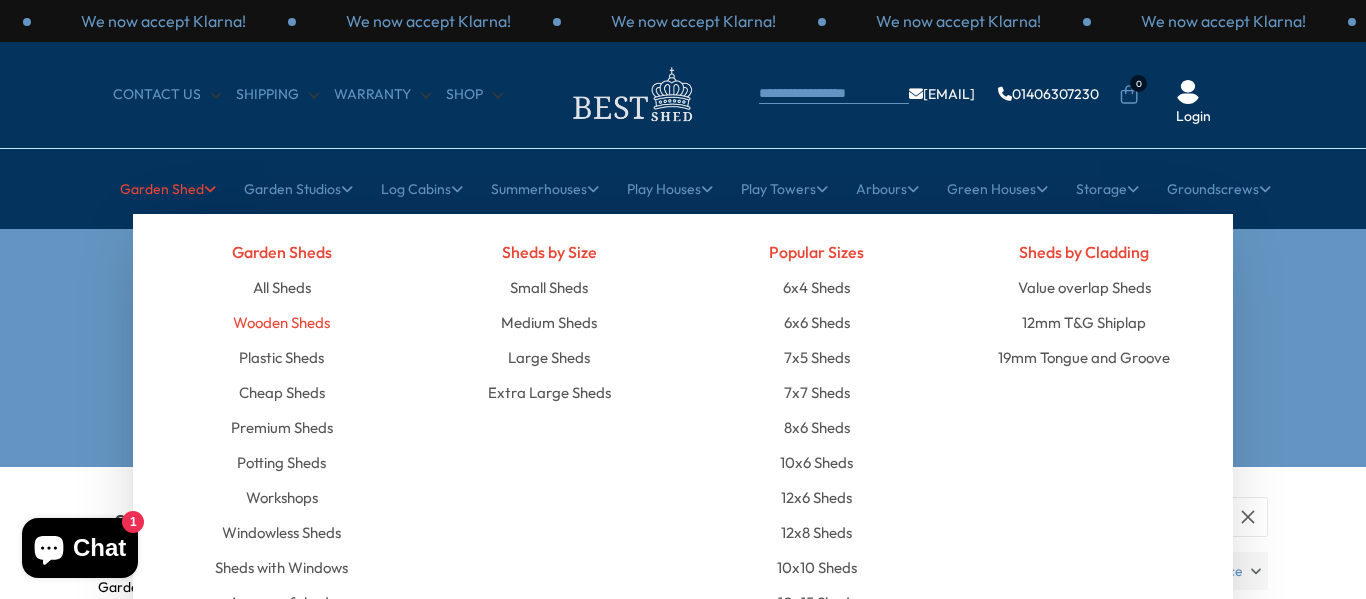 click on "Wooden Sheds" at bounding box center [281, 322] 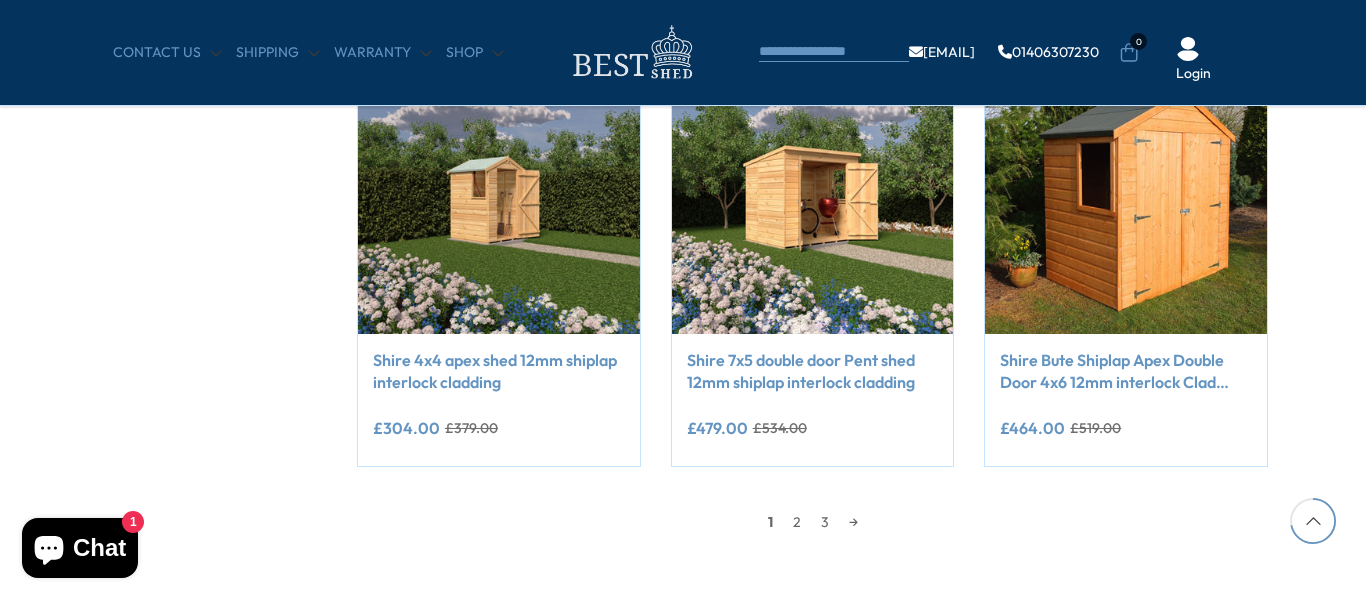scroll, scrollTop: 1800, scrollLeft: 0, axis: vertical 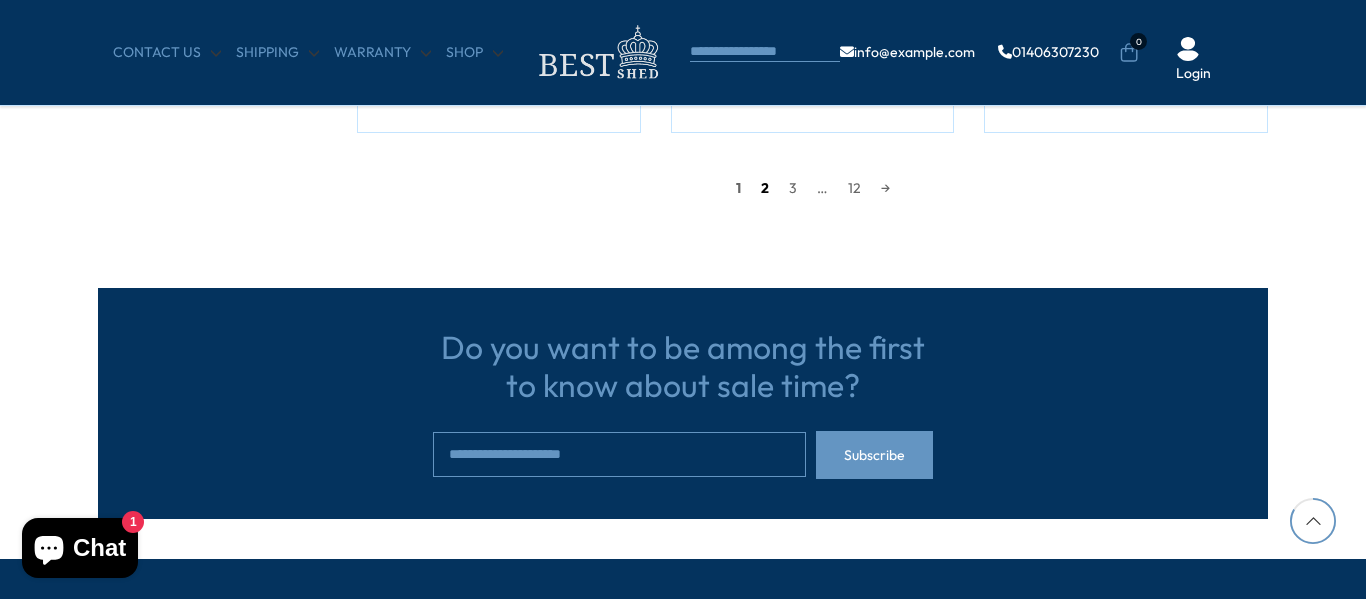 click on "2" at bounding box center (765, 188) 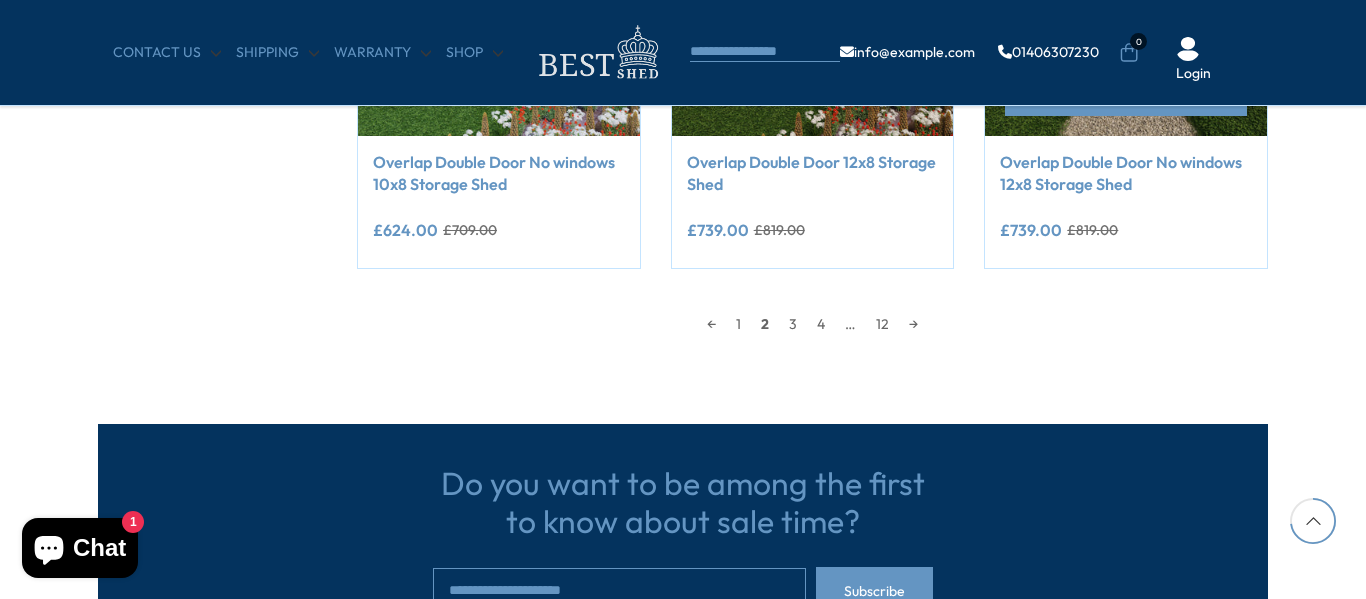 scroll, scrollTop: 2091, scrollLeft: 0, axis: vertical 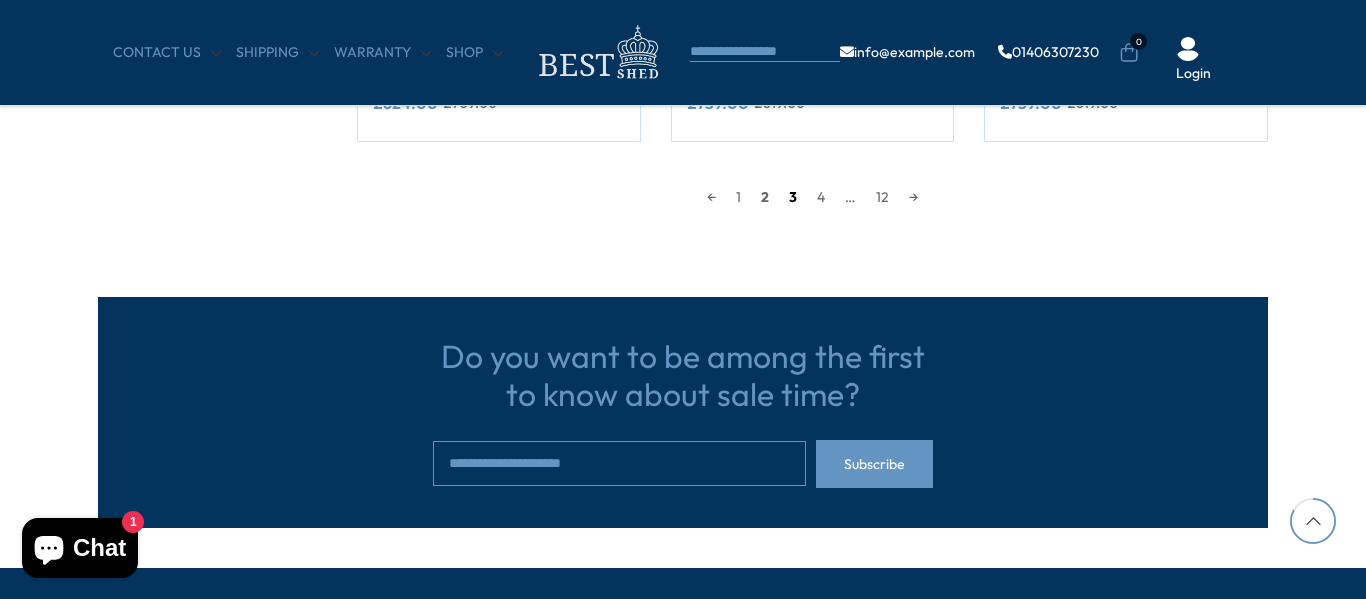 click on "3" at bounding box center [793, 197] 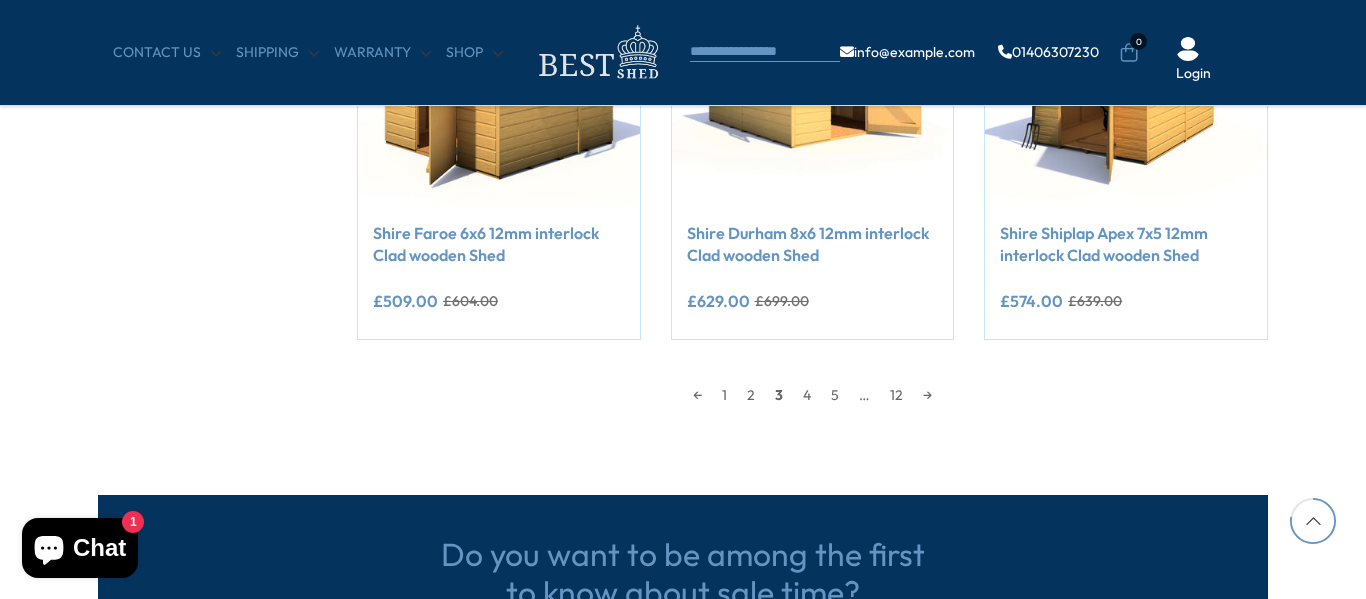 scroll, scrollTop: 1725, scrollLeft: 0, axis: vertical 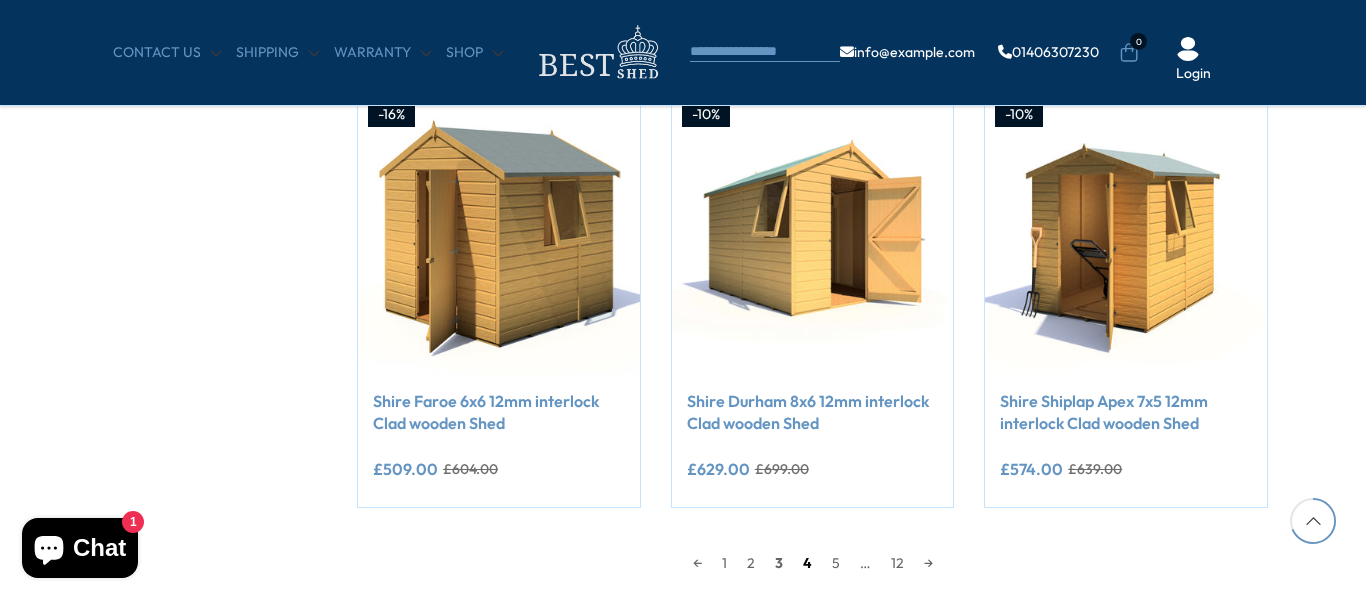 click on "4" at bounding box center [807, 563] 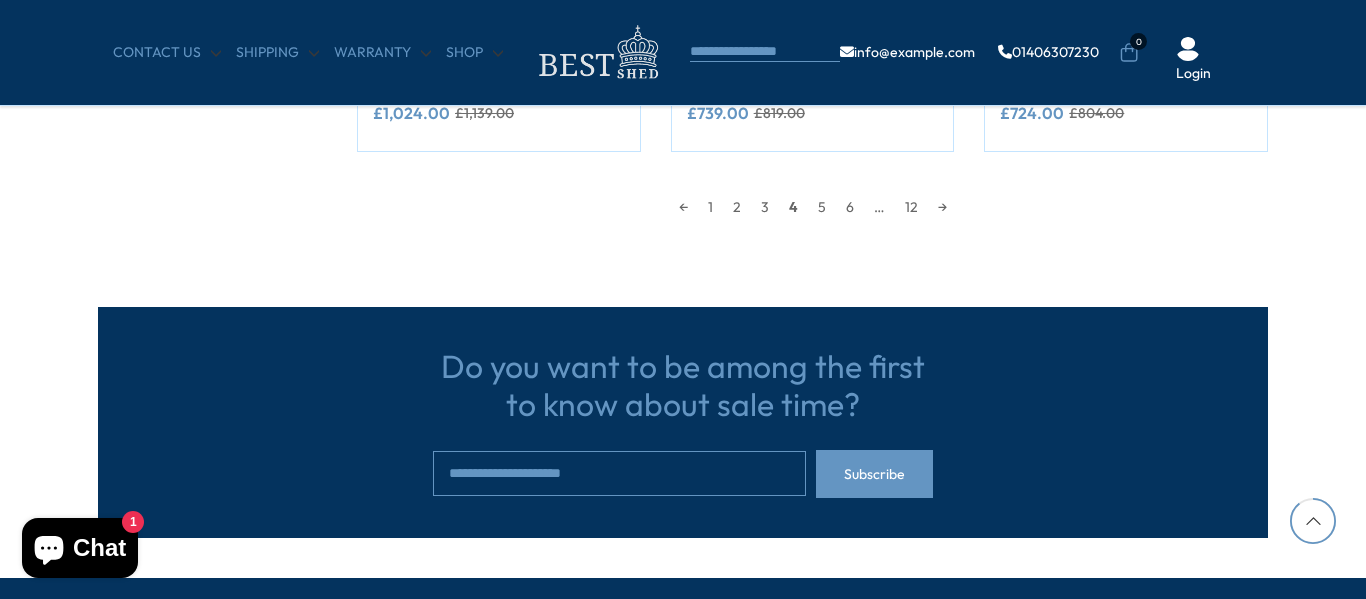 scroll, scrollTop: 2025, scrollLeft: 0, axis: vertical 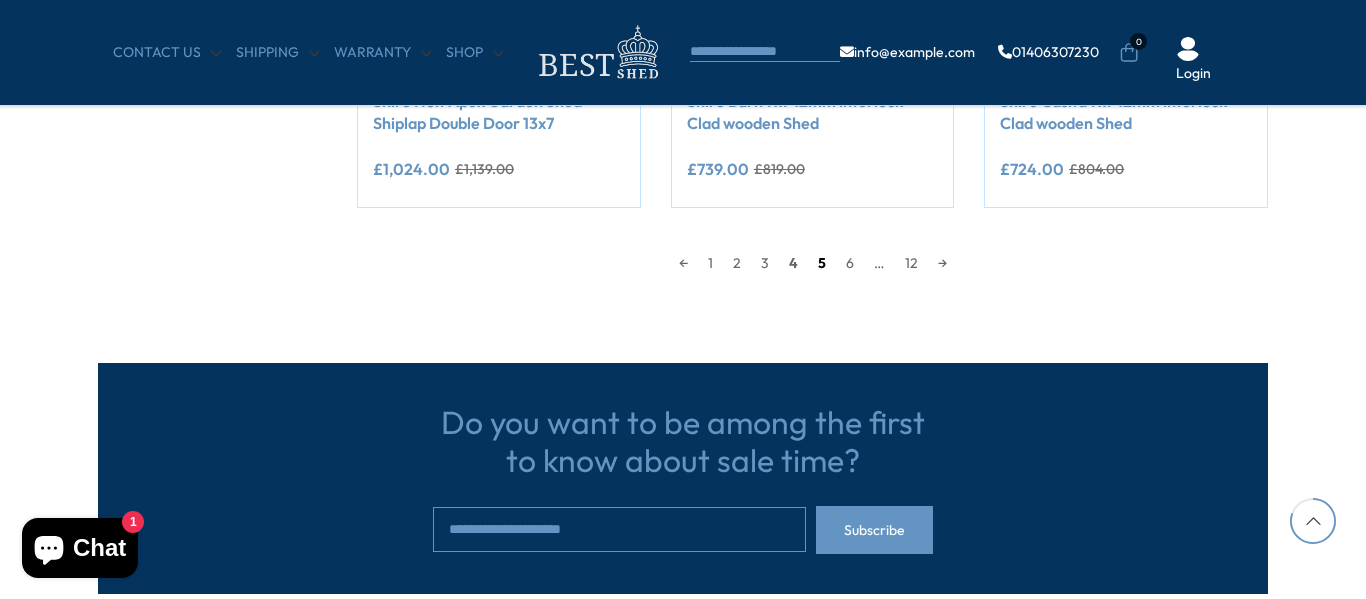 click on "5" at bounding box center (822, 263) 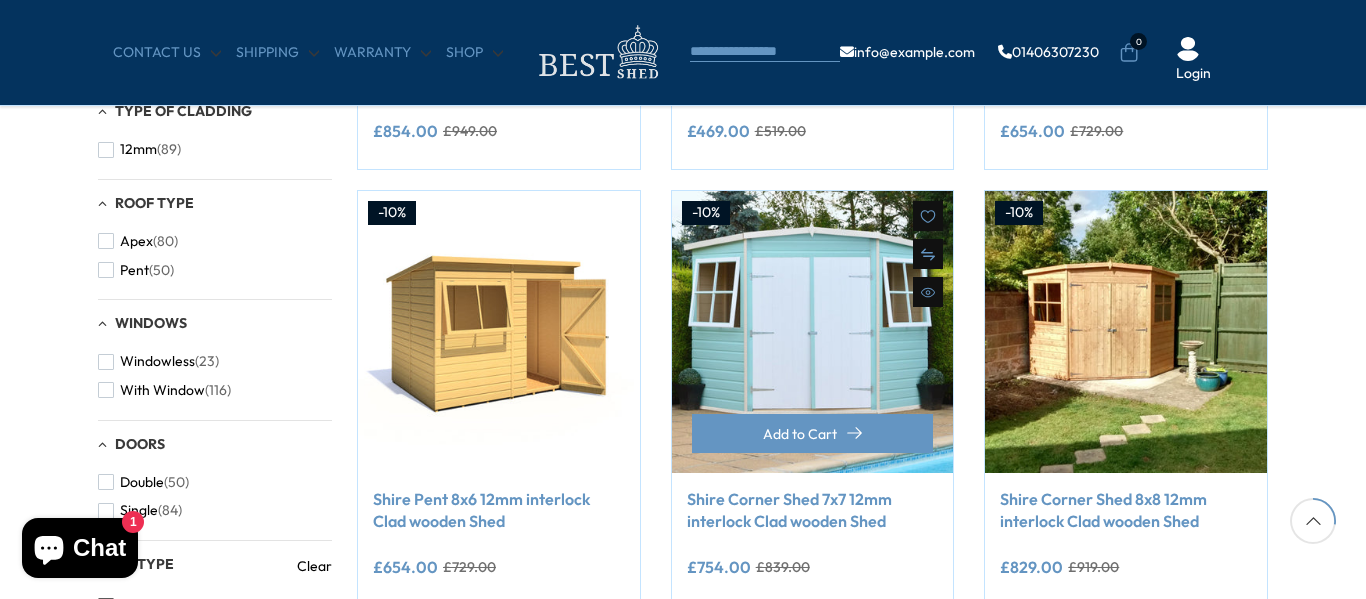 scroll, scrollTop: 791, scrollLeft: 0, axis: vertical 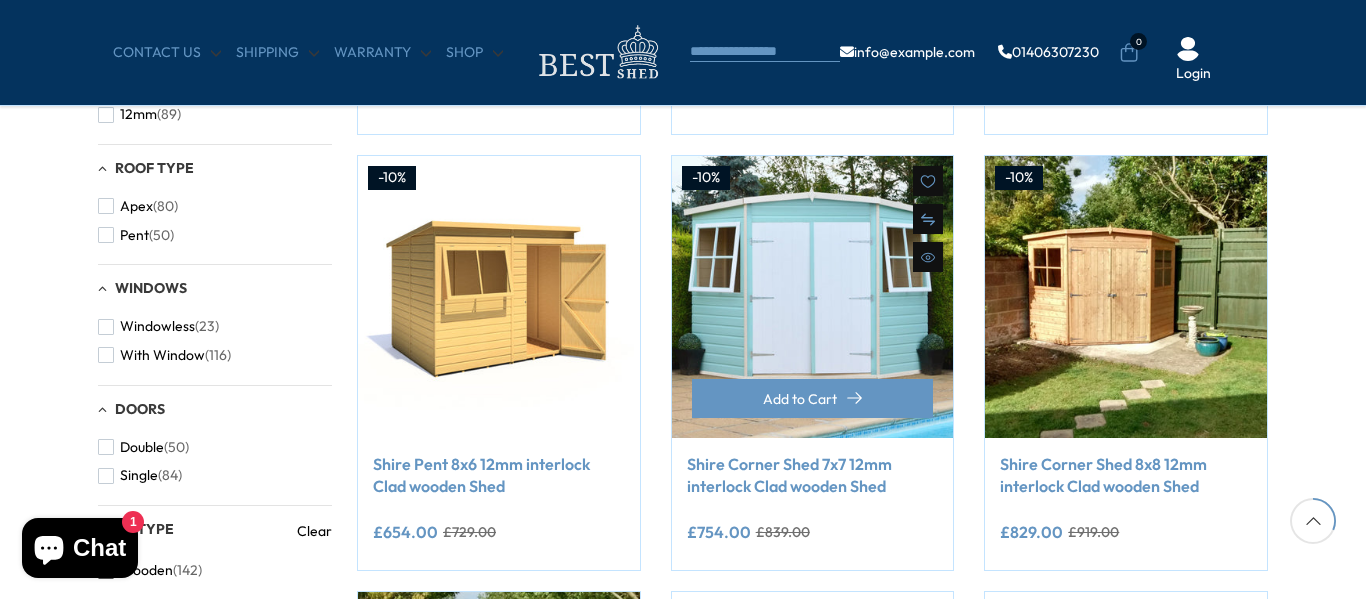click at bounding box center (813, 297) 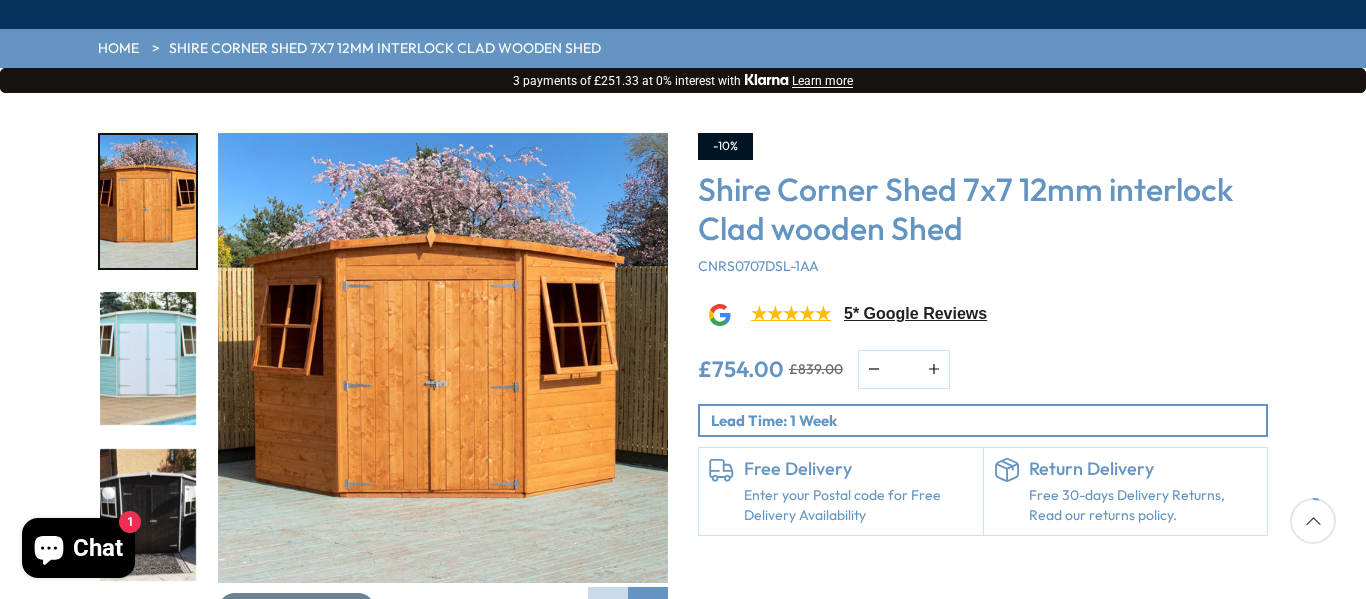 scroll, scrollTop: 300, scrollLeft: 0, axis: vertical 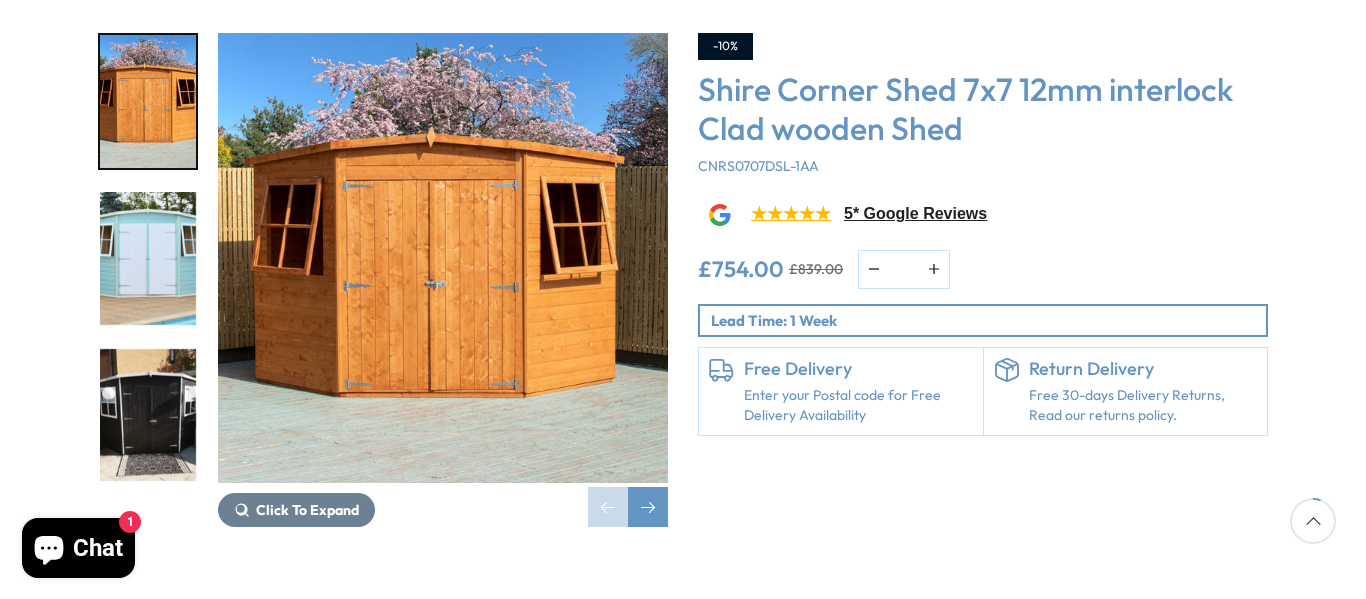 click at bounding box center [443, 258] 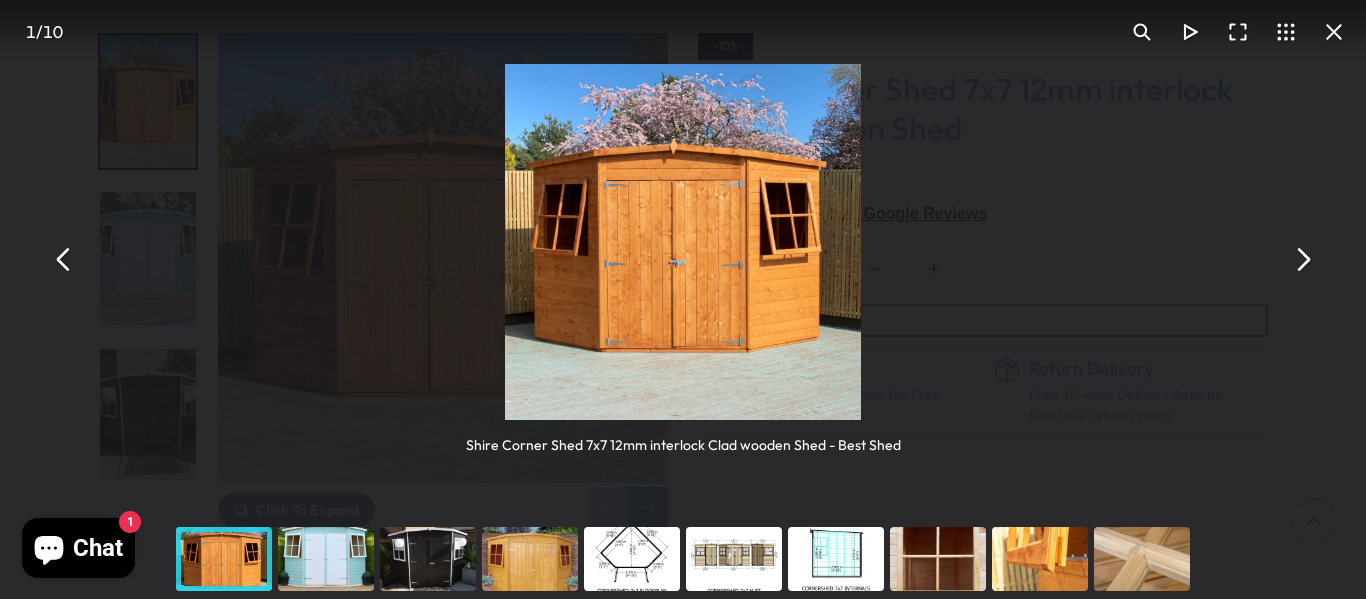 click at bounding box center [326, 559] 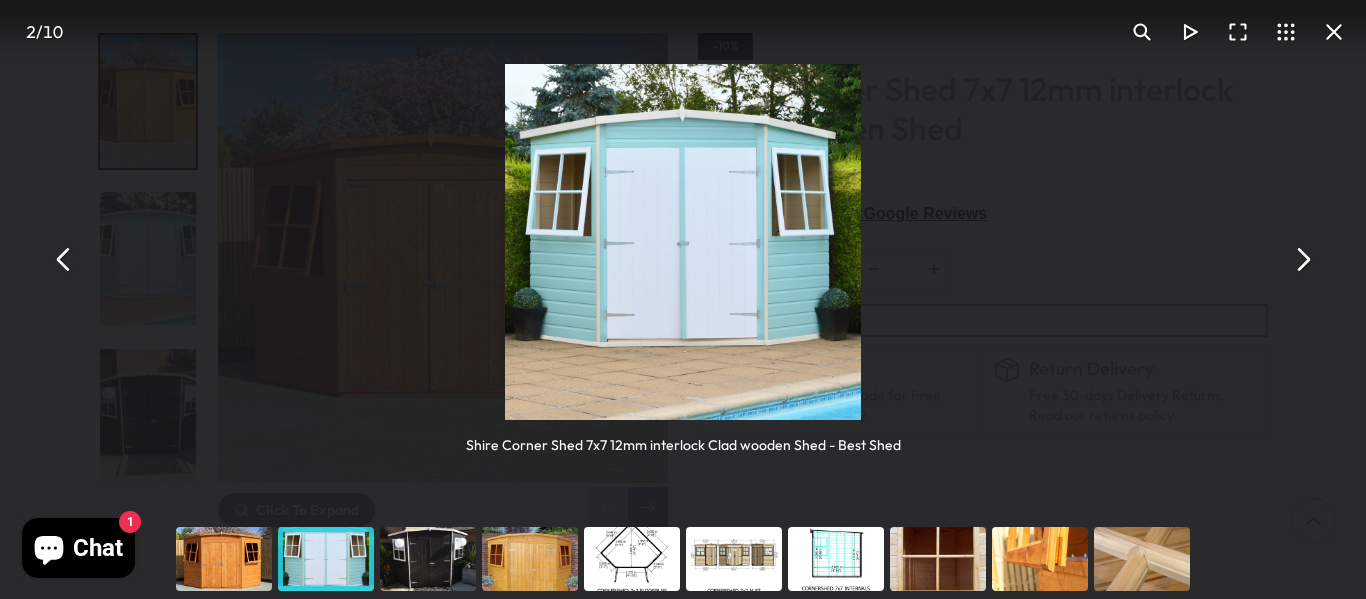 click at bounding box center (428, 559) 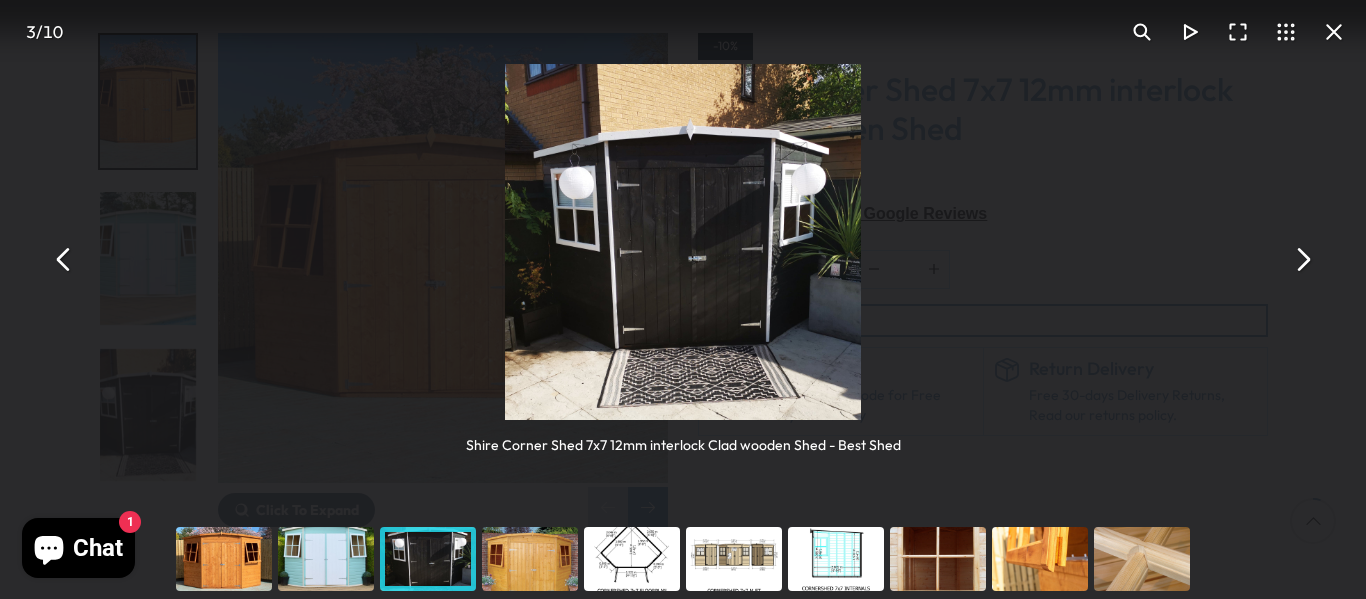 click at bounding box center (530, 559) 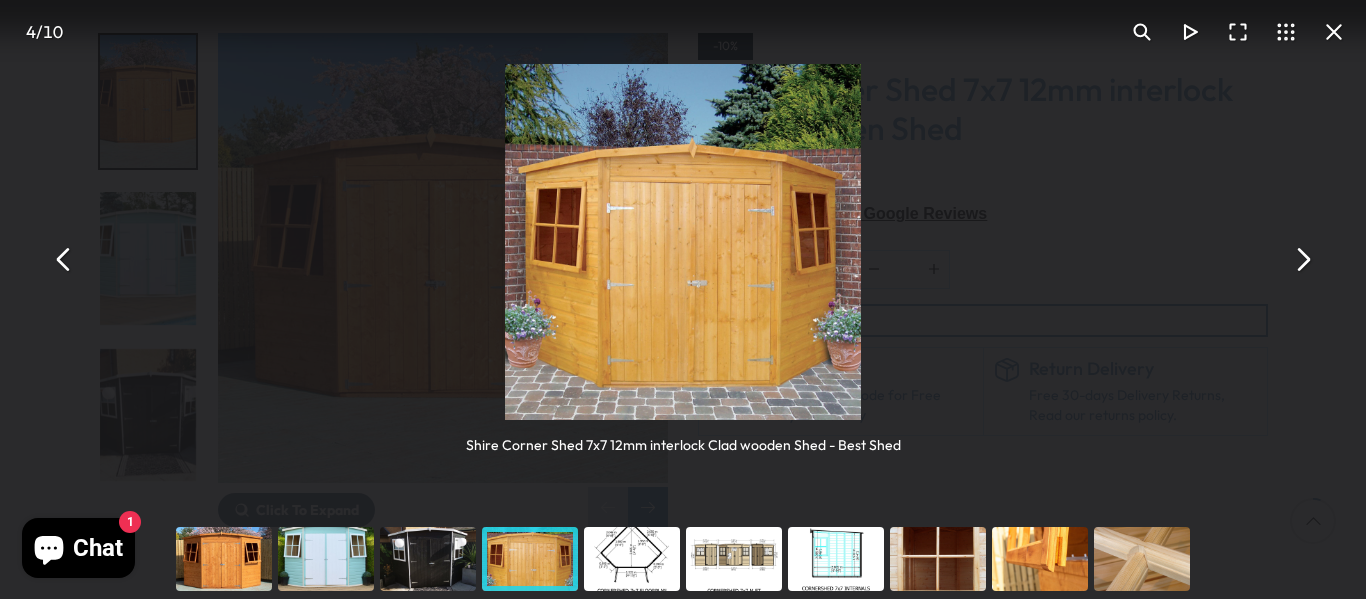 click at bounding box center [632, 559] 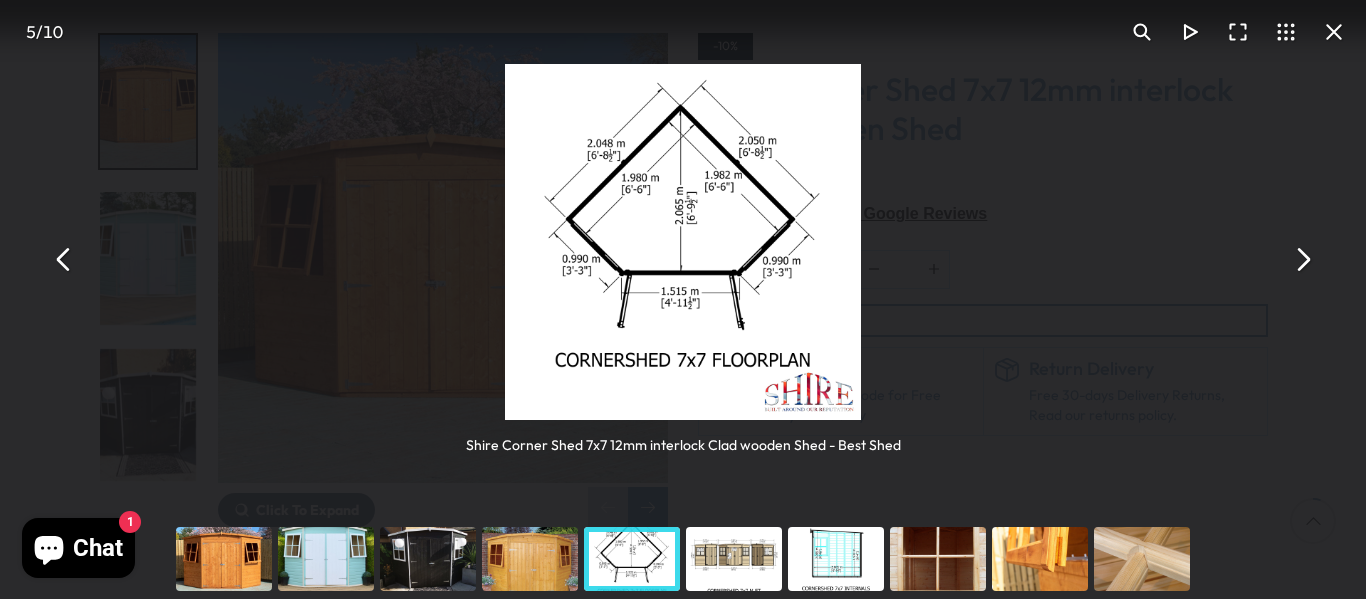 click at bounding box center [1334, 32] 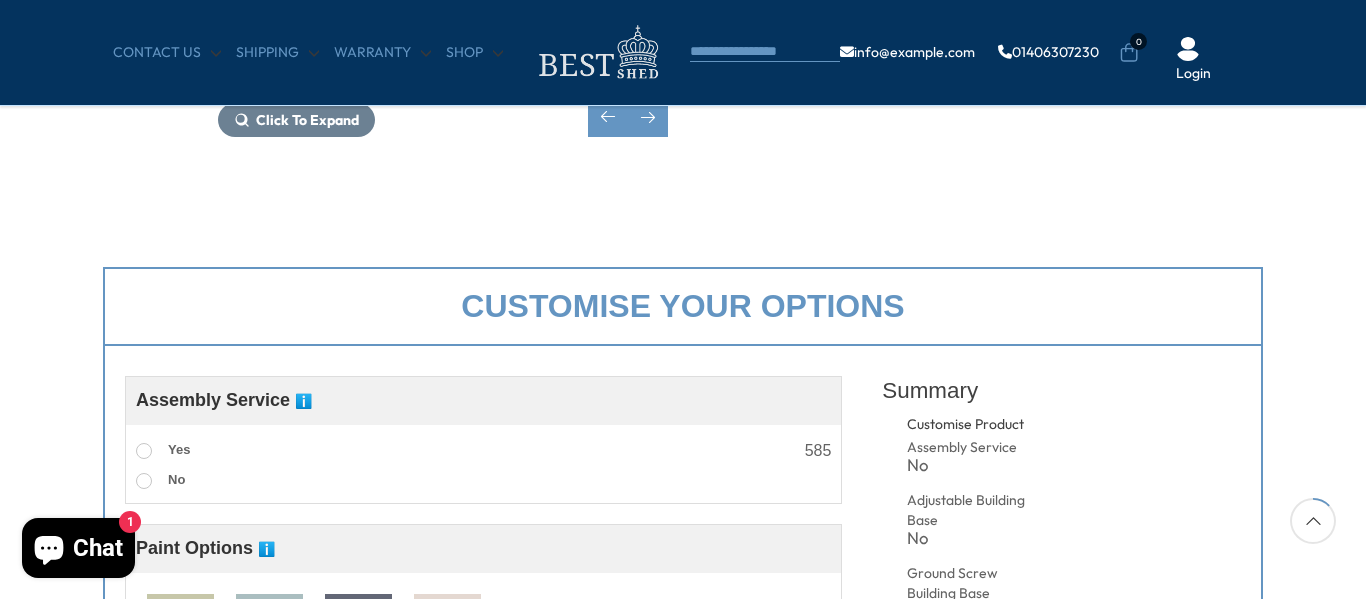 scroll, scrollTop: 200, scrollLeft: 0, axis: vertical 